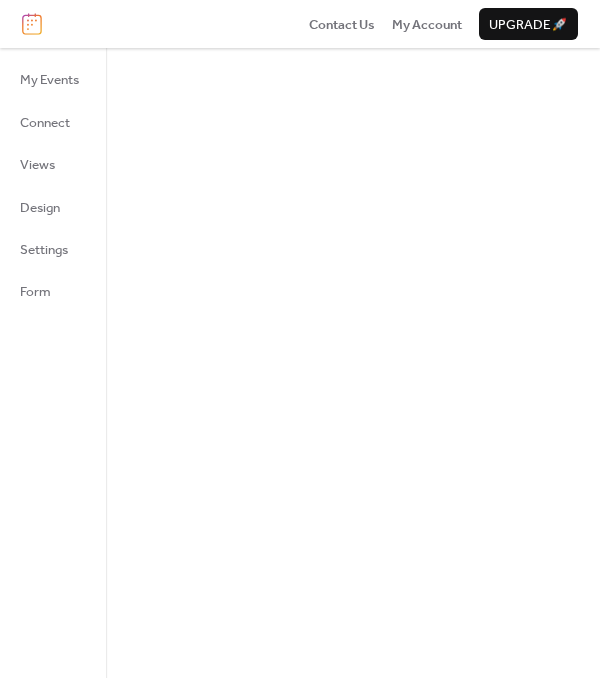 scroll, scrollTop: 0, scrollLeft: 0, axis: both 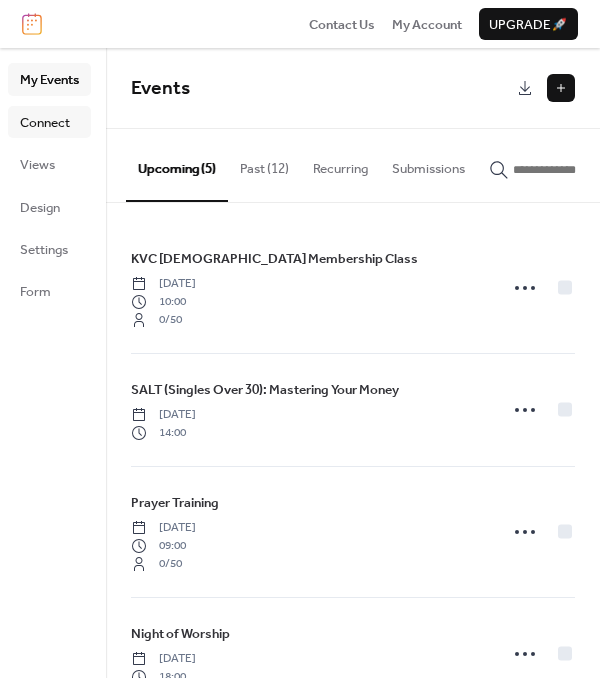 click on "Connect" at bounding box center [45, 123] 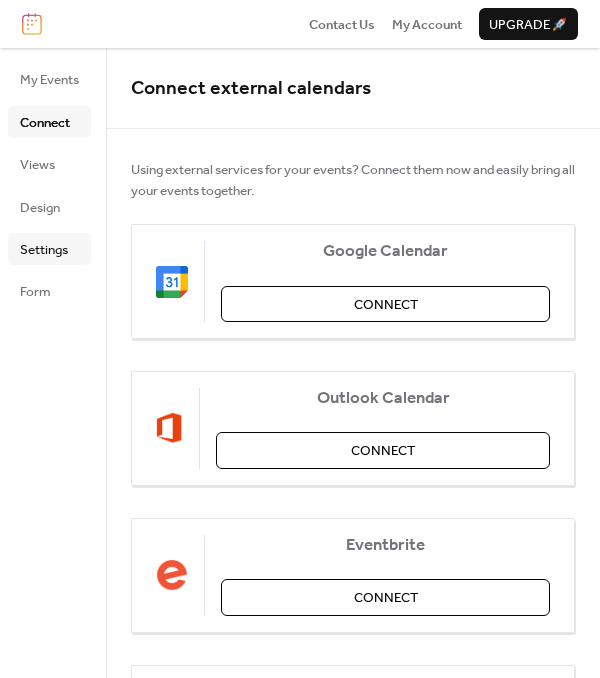 click on "Settings" at bounding box center (44, 250) 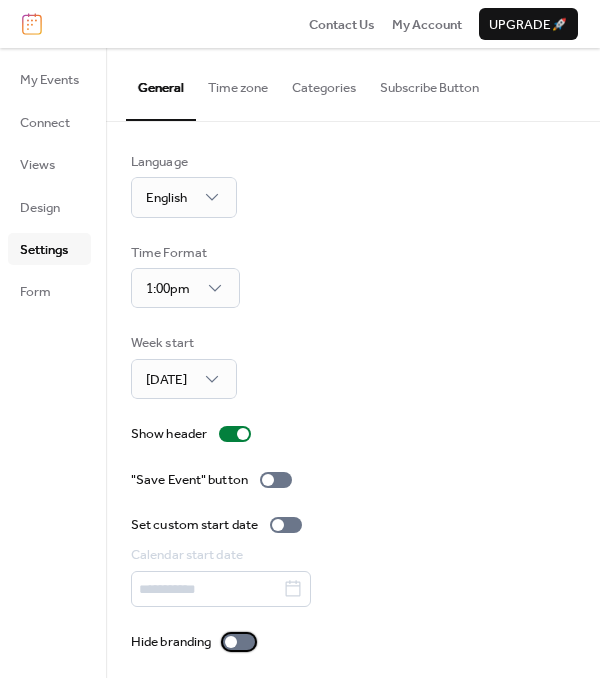 click at bounding box center [239, 642] 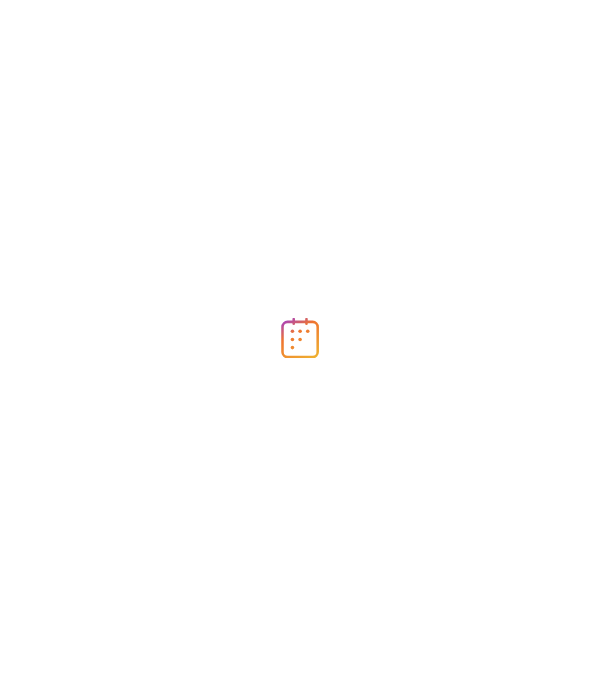scroll, scrollTop: 0, scrollLeft: 0, axis: both 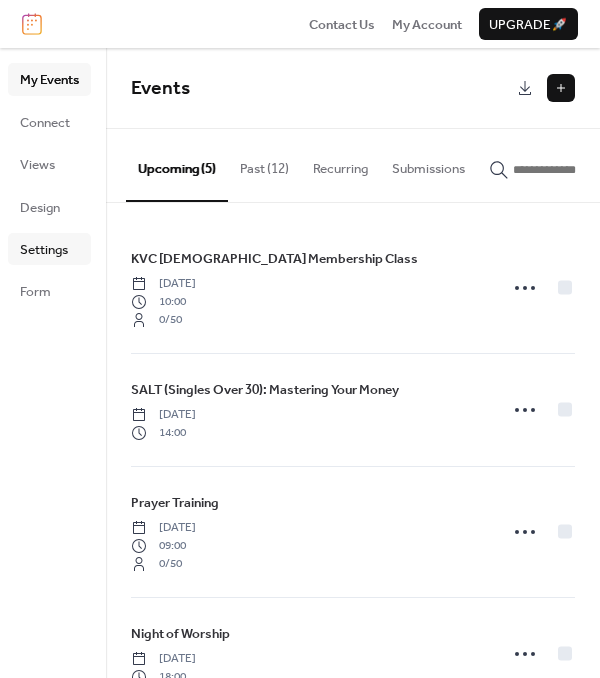 click on "Settings" at bounding box center (44, 250) 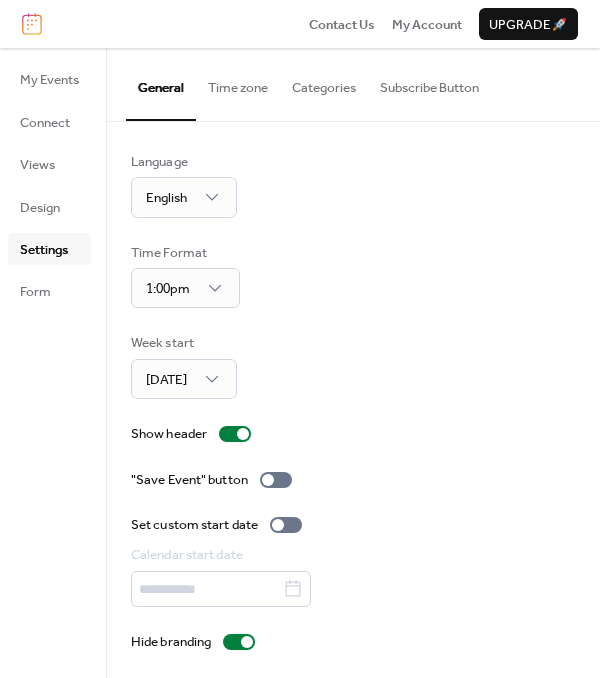 scroll, scrollTop: 9, scrollLeft: 0, axis: vertical 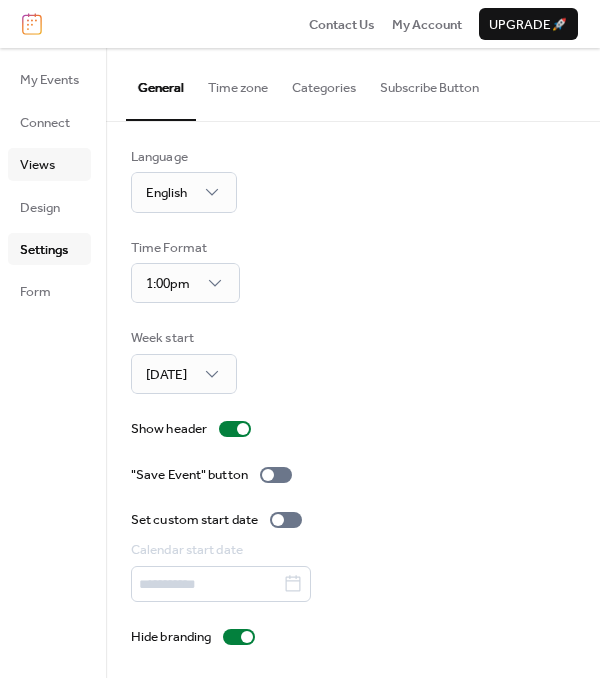 click on "Views" at bounding box center (37, 165) 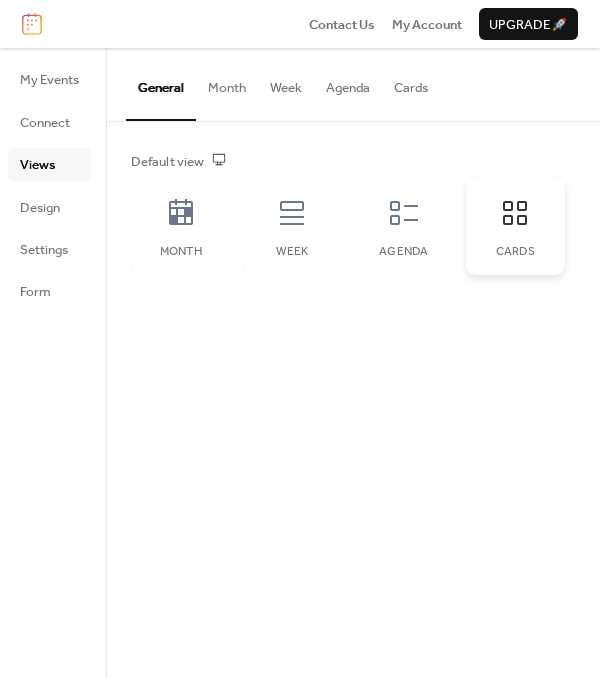 click 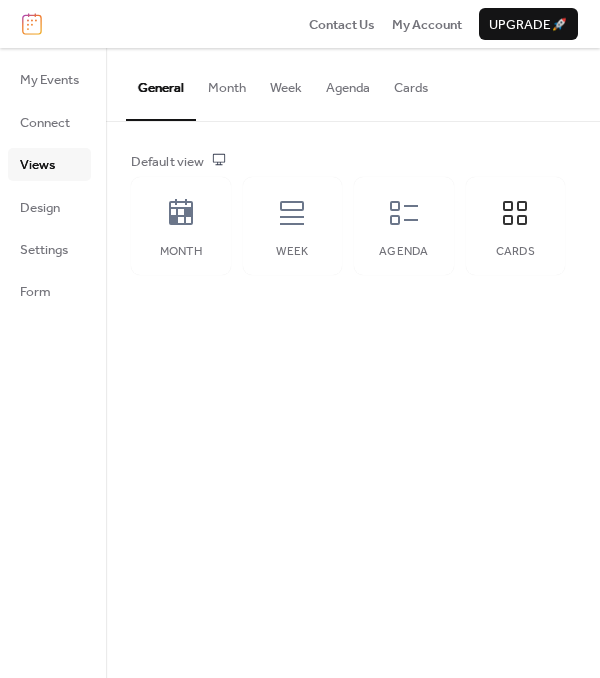 click on "Cards" at bounding box center (411, 83) 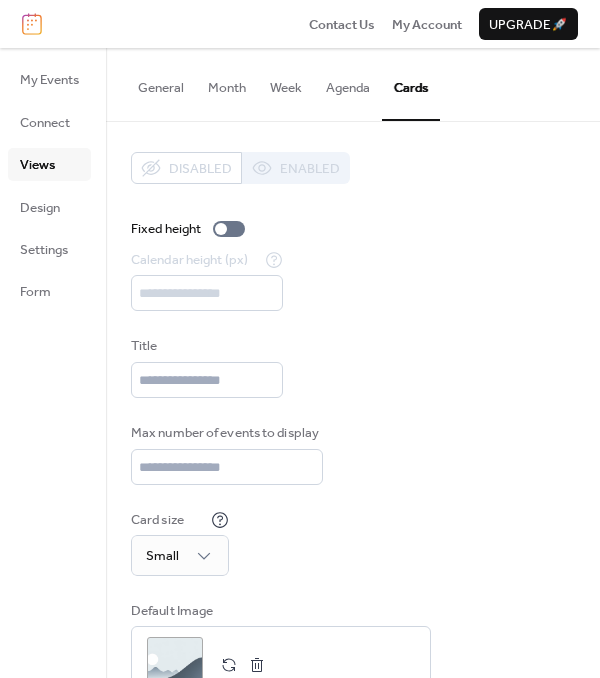scroll, scrollTop: 72, scrollLeft: 0, axis: vertical 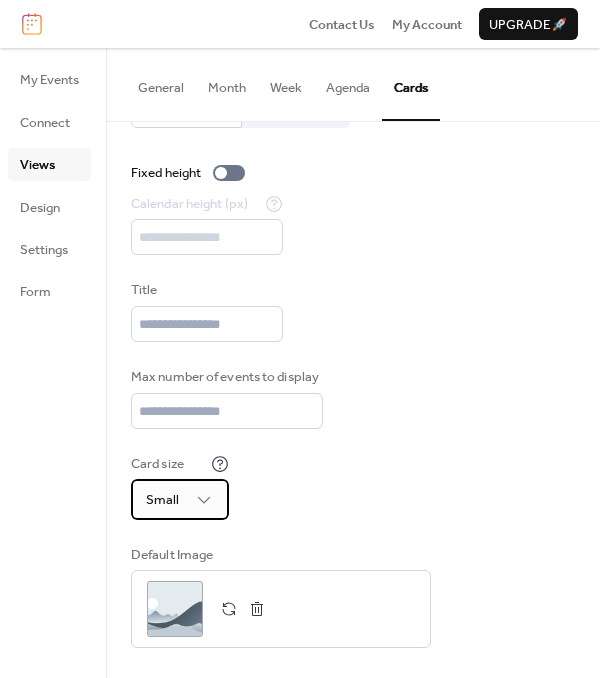 click on "Small" at bounding box center [180, 499] 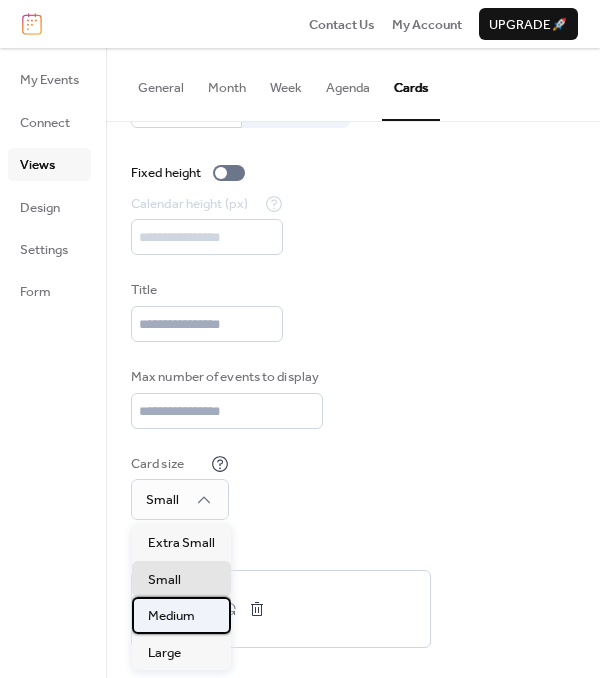 click on "Medium" at bounding box center [171, 616] 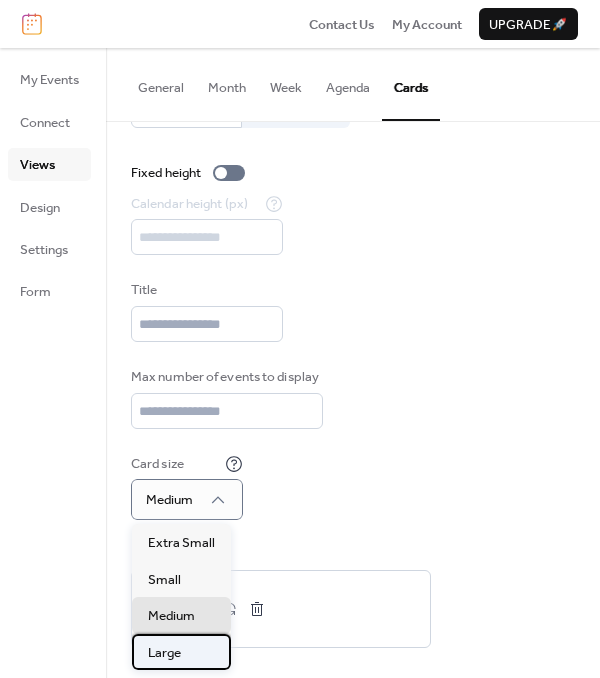click on "Large" at bounding box center [164, 653] 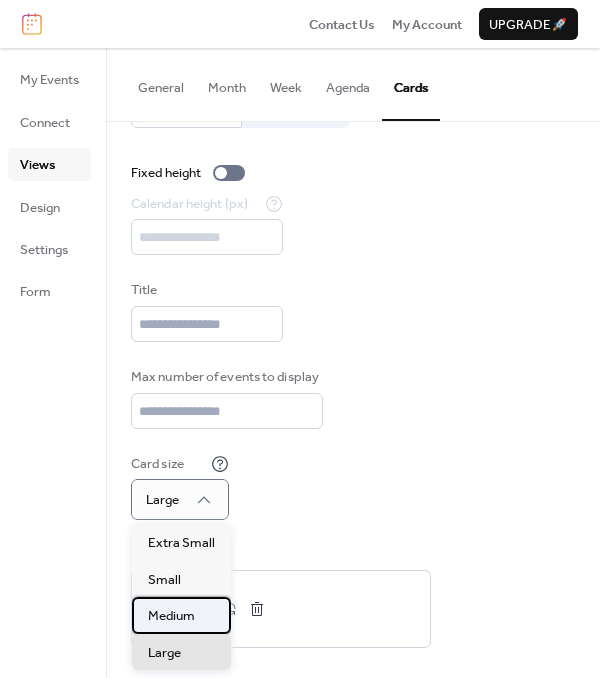 click on "Medium" at bounding box center [171, 616] 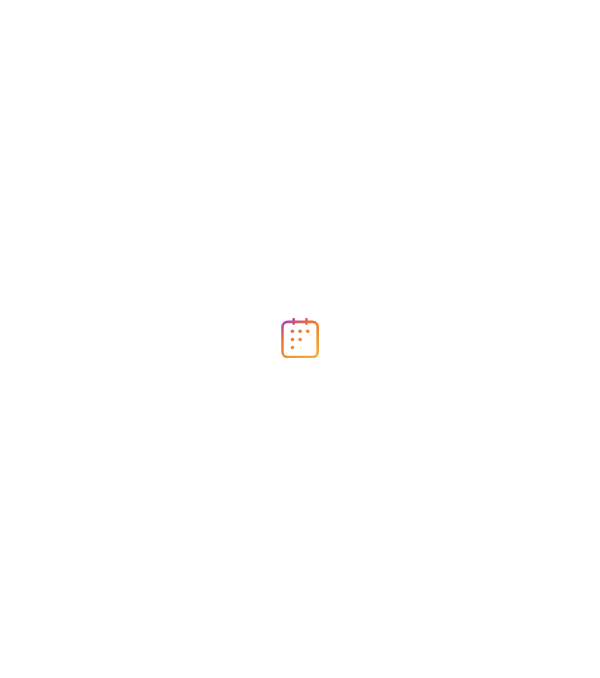 scroll, scrollTop: 0, scrollLeft: 0, axis: both 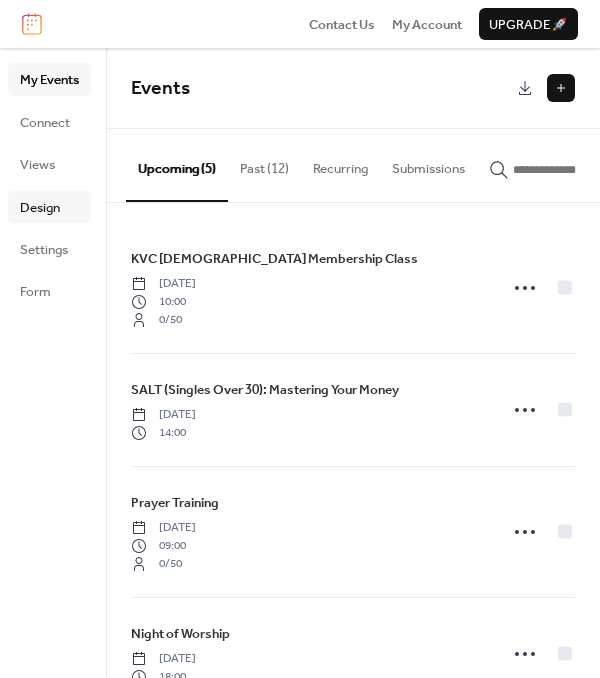 click on "Design" at bounding box center (40, 208) 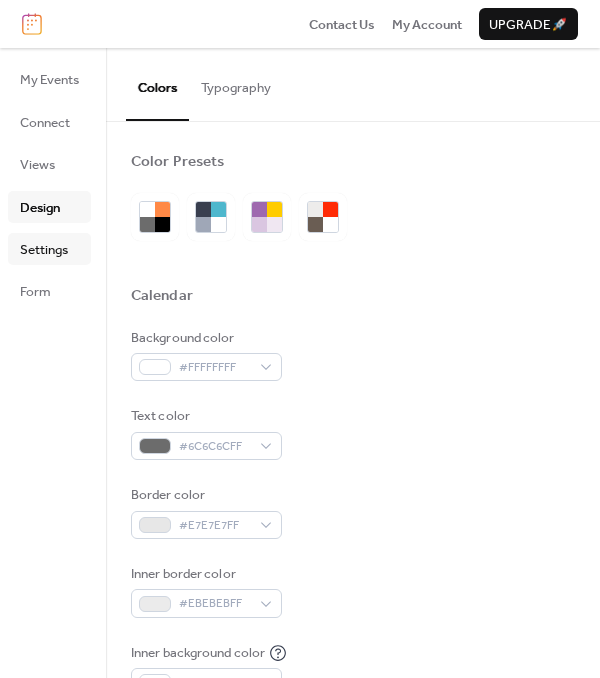 click on "Settings" at bounding box center [44, 250] 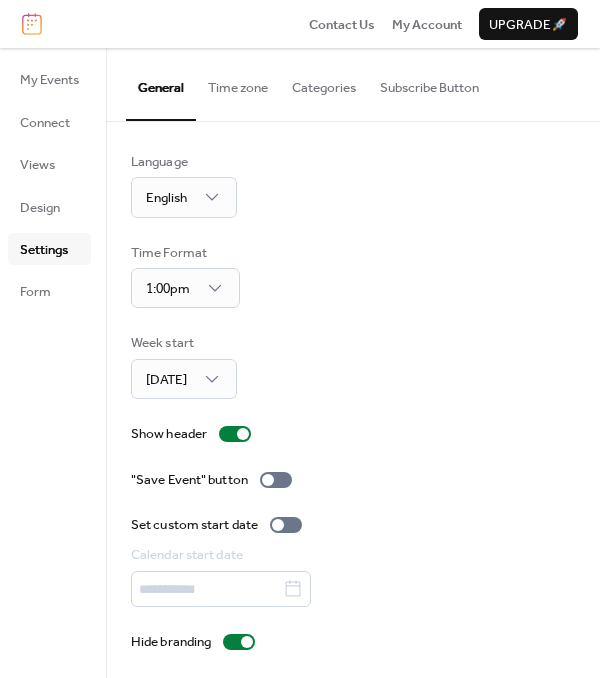 click on "Time zone" at bounding box center (238, 83) 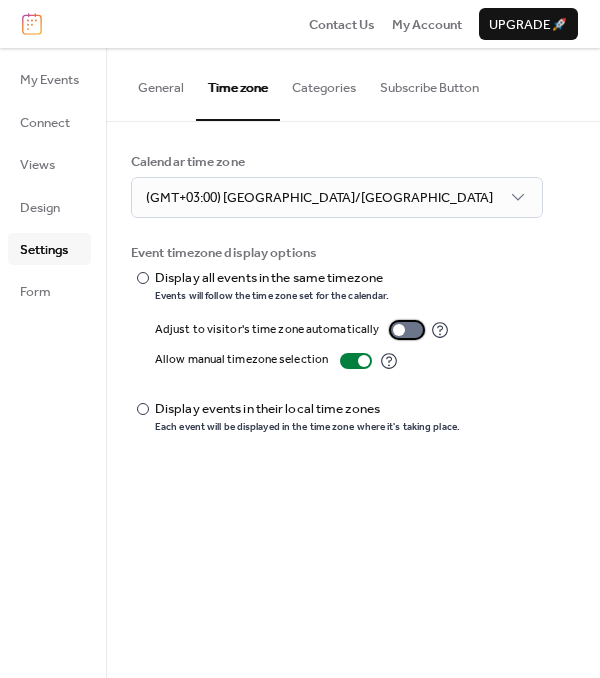 click at bounding box center (407, 330) 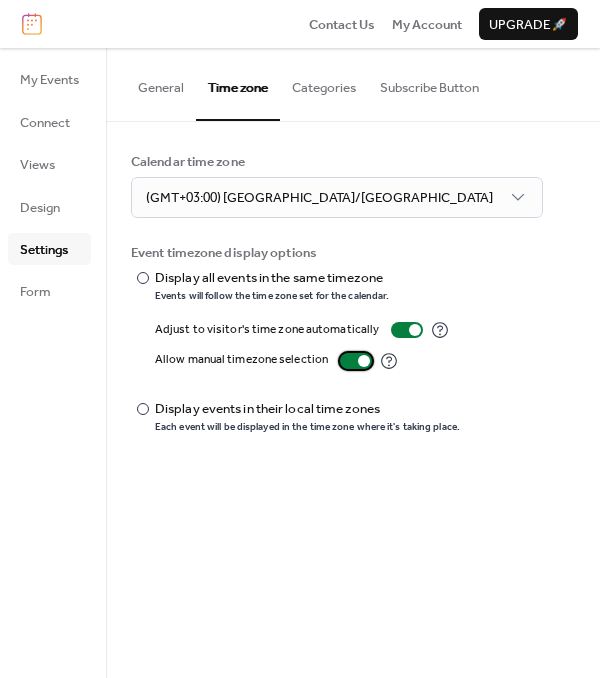 click at bounding box center (356, 361) 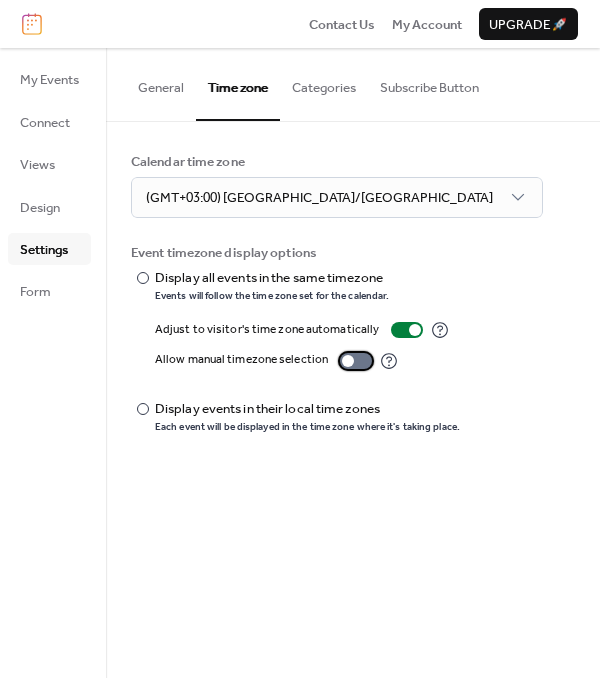 click at bounding box center (356, 361) 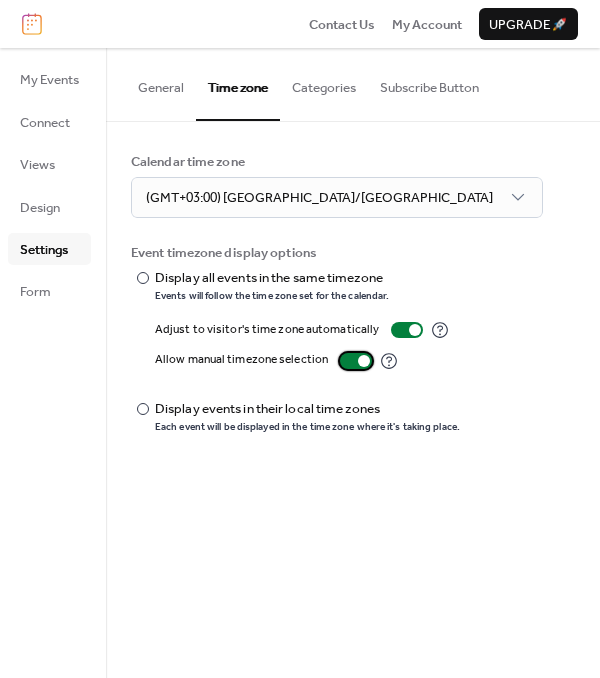 click at bounding box center [356, 361] 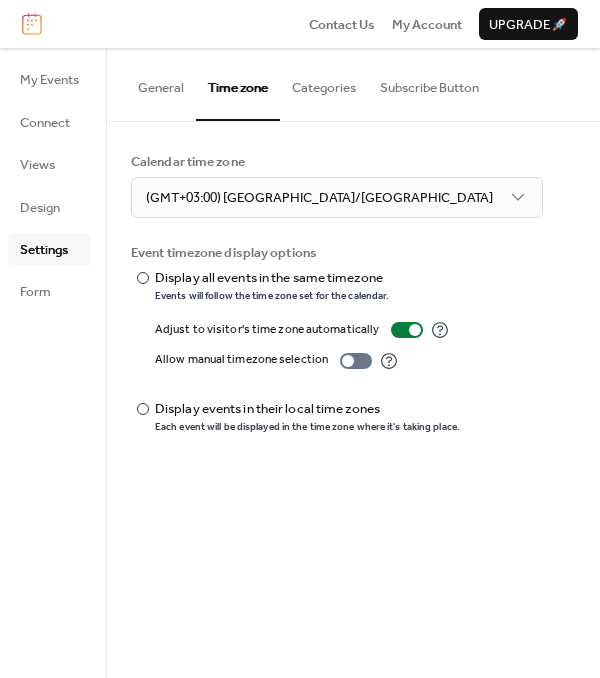click on "Categories" at bounding box center [324, 83] 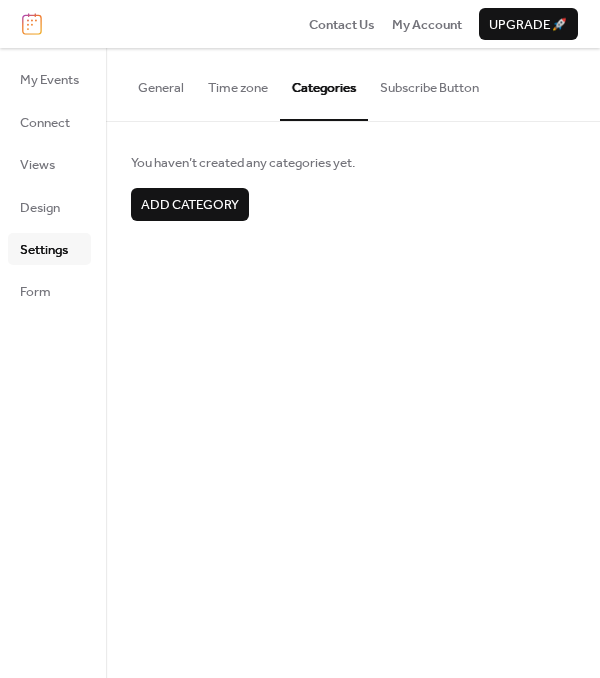 click on "Subscribe Button" at bounding box center (429, 83) 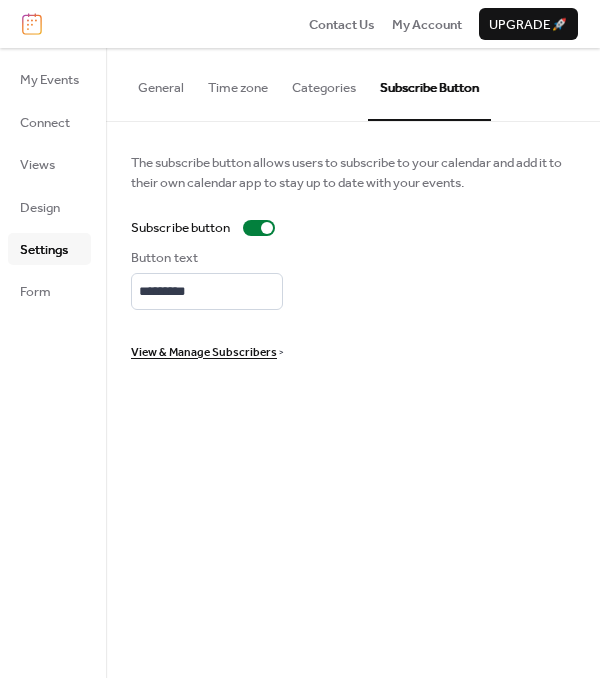 click on "General" at bounding box center (161, 83) 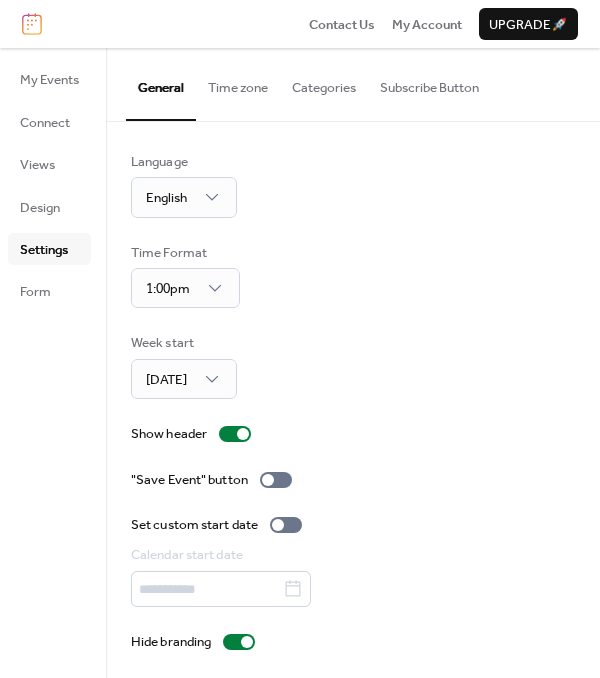 scroll, scrollTop: 9, scrollLeft: 0, axis: vertical 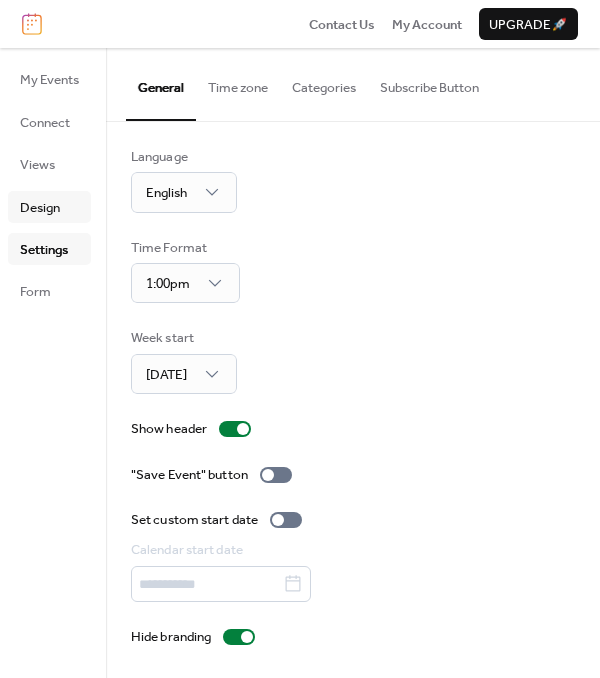 click on "Design" at bounding box center (40, 208) 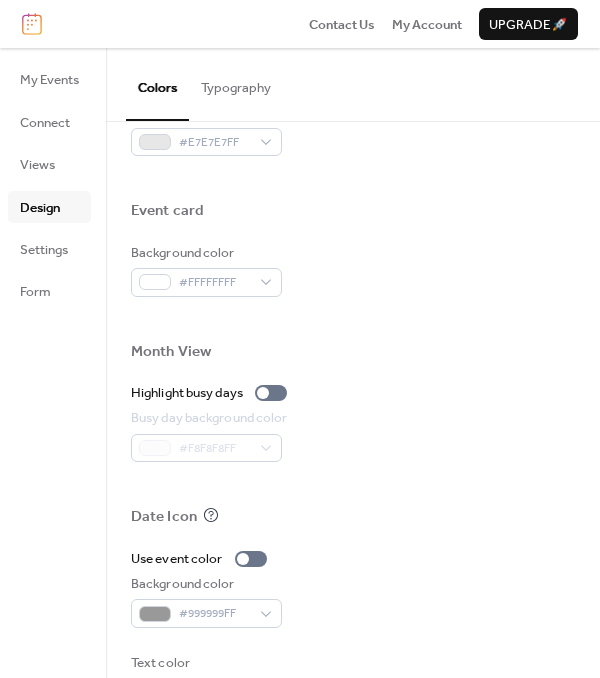 scroll, scrollTop: 974, scrollLeft: 0, axis: vertical 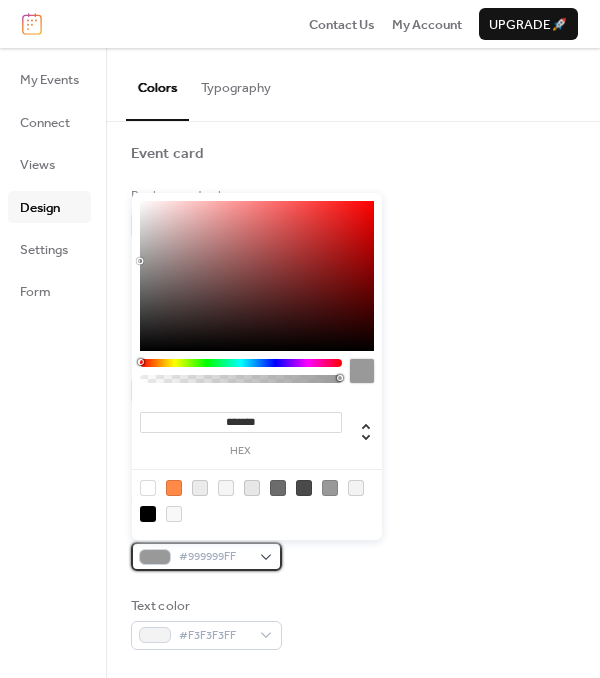 click on "#999999FF" at bounding box center [206, 556] 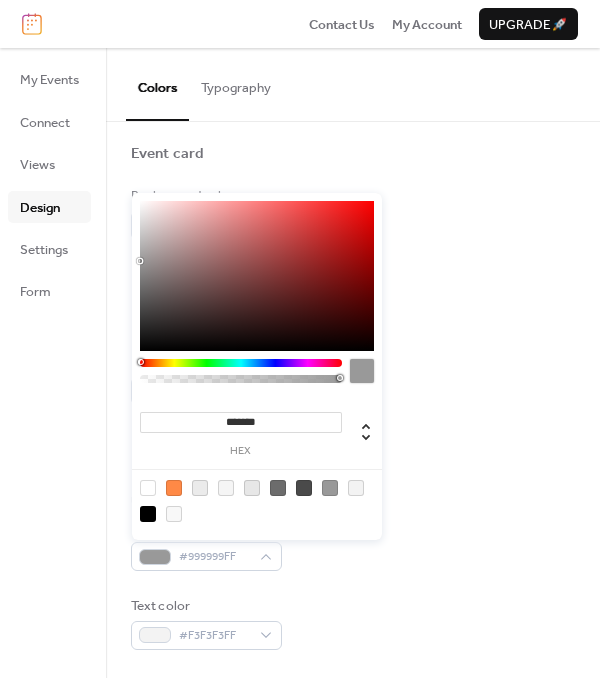 click on "*******" at bounding box center [241, 422] 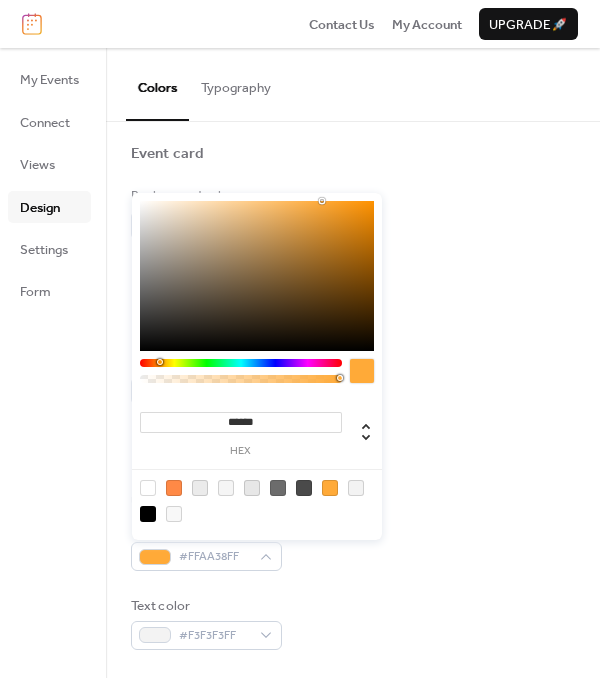 type on "*******" 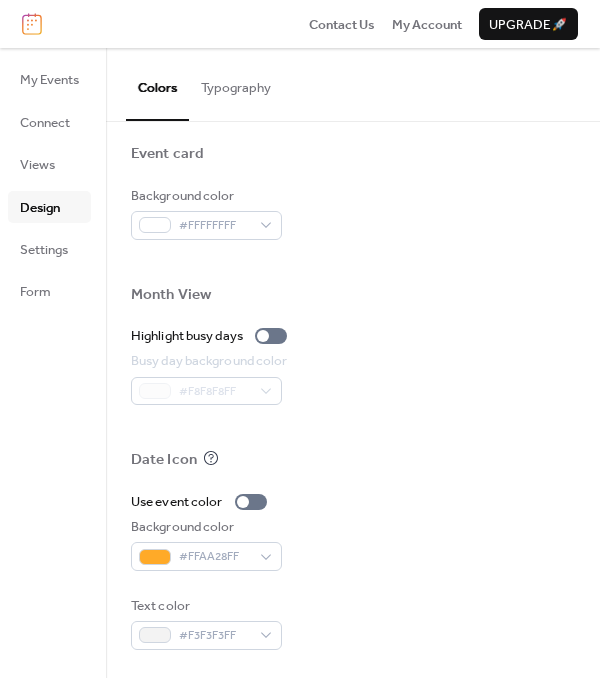 click at bounding box center [353, 427] 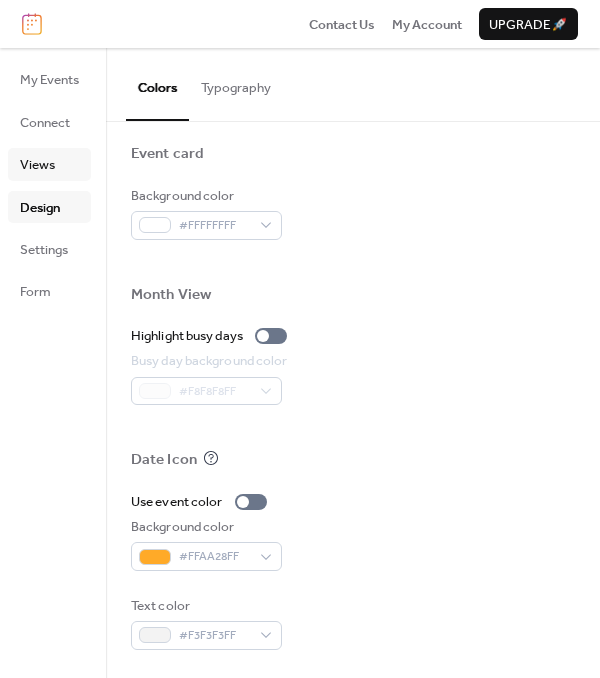 click on "Views" at bounding box center [37, 165] 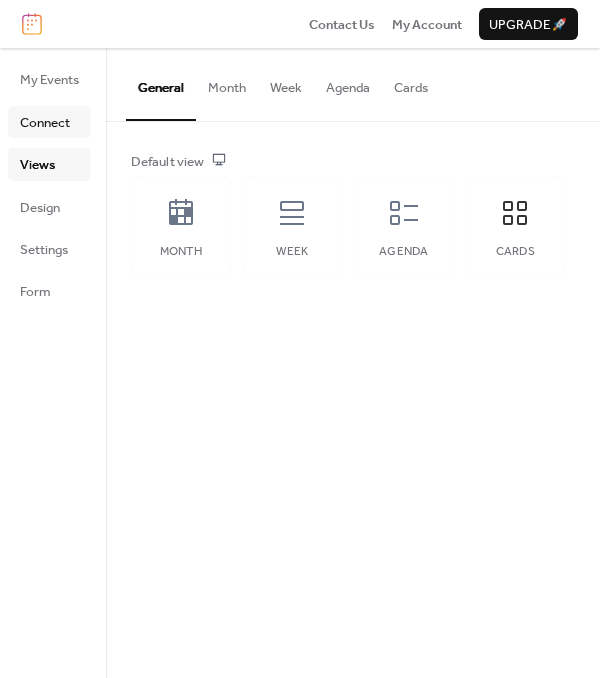 click on "Connect" at bounding box center [45, 123] 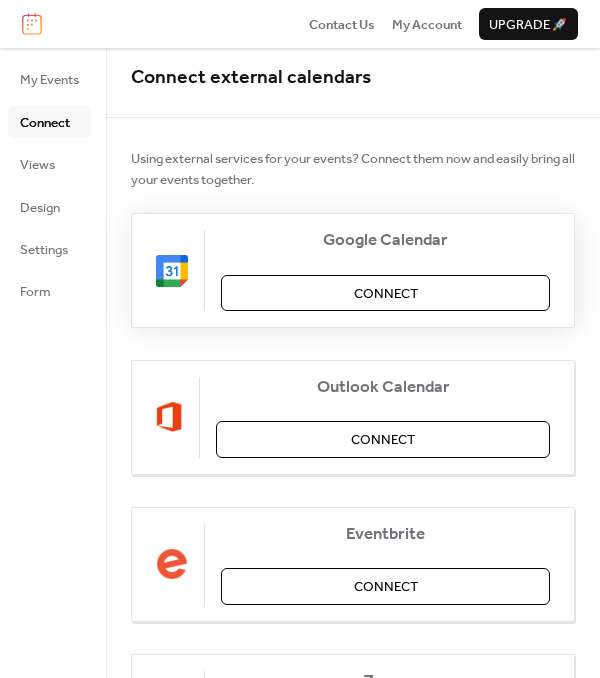scroll, scrollTop: 0, scrollLeft: 0, axis: both 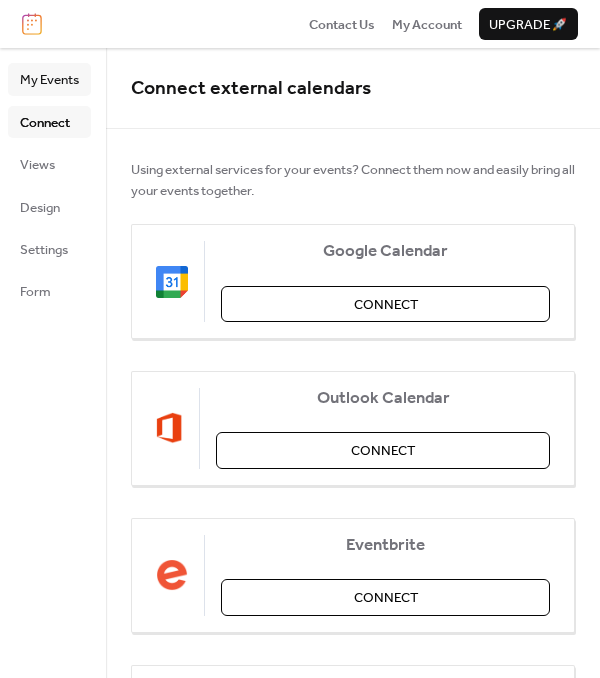 click on "My Events" at bounding box center (49, 80) 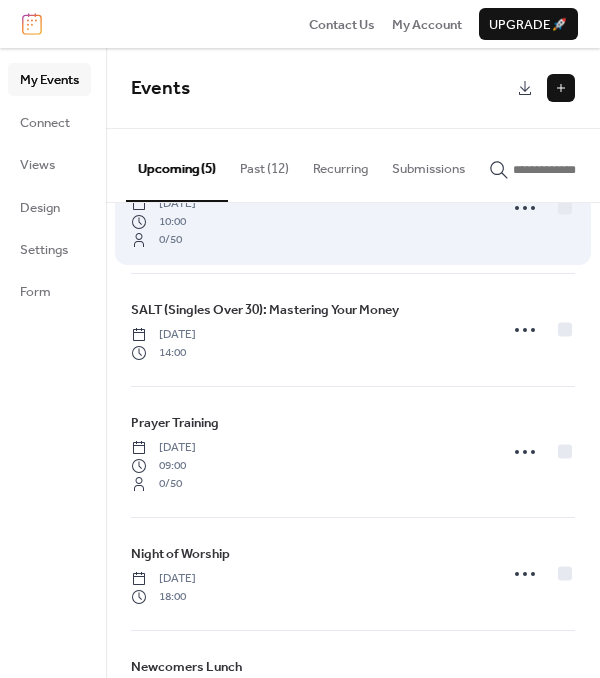 scroll, scrollTop: 0, scrollLeft: 0, axis: both 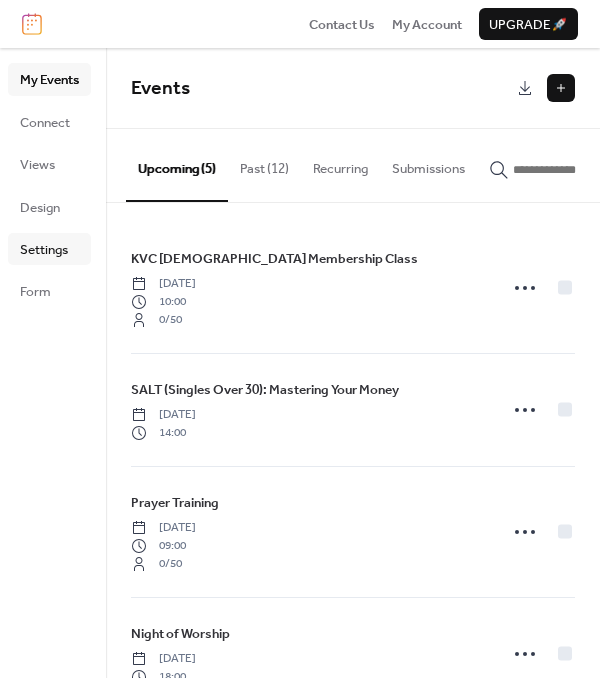 click on "Settings" at bounding box center [44, 250] 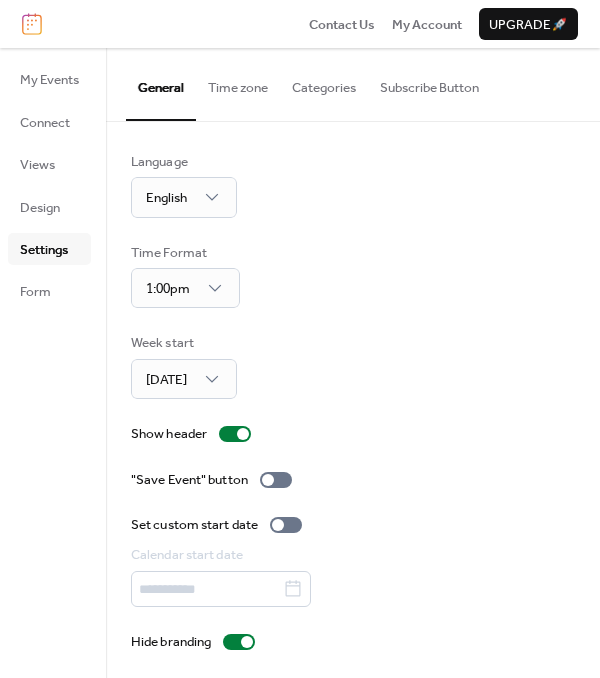 scroll, scrollTop: 9, scrollLeft: 0, axis: vertical 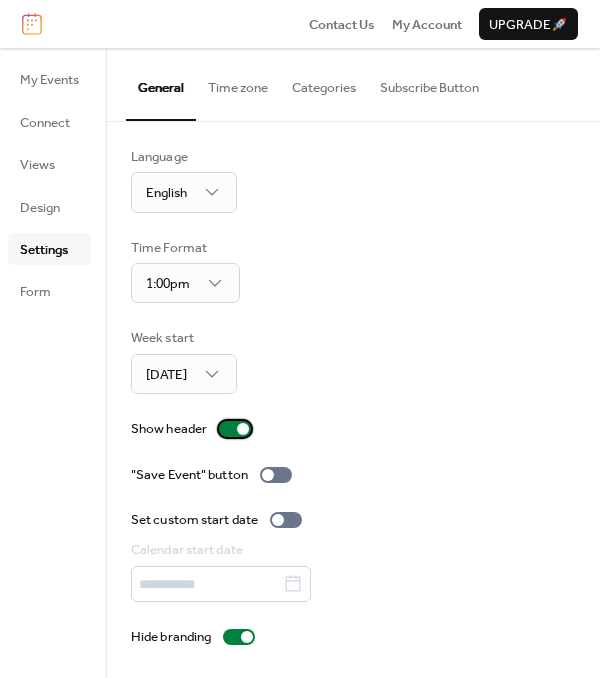 click on "Show header" at bounding box center (171, 429) 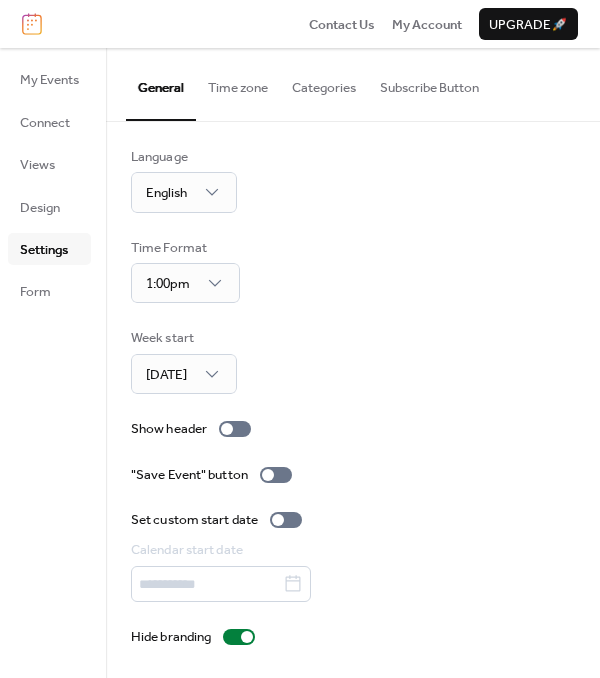 click on "Subscribe Button" at bounding box center (429, 83) 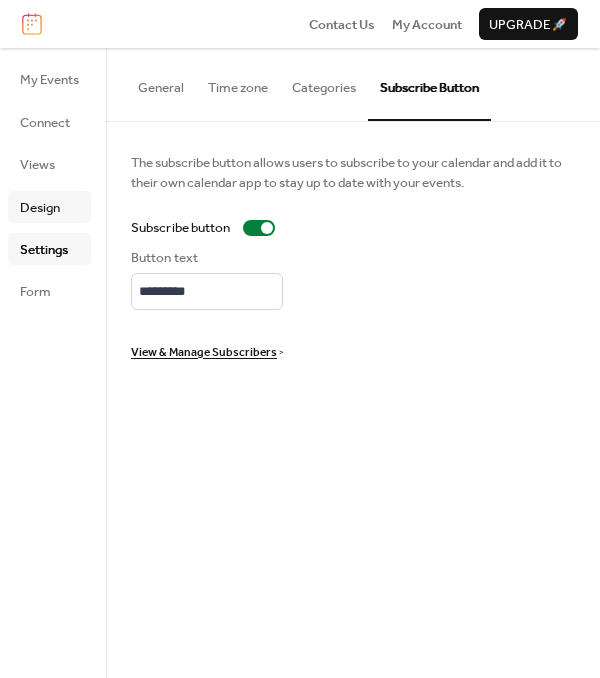 click on "Design" at bounding box center [40, 208] 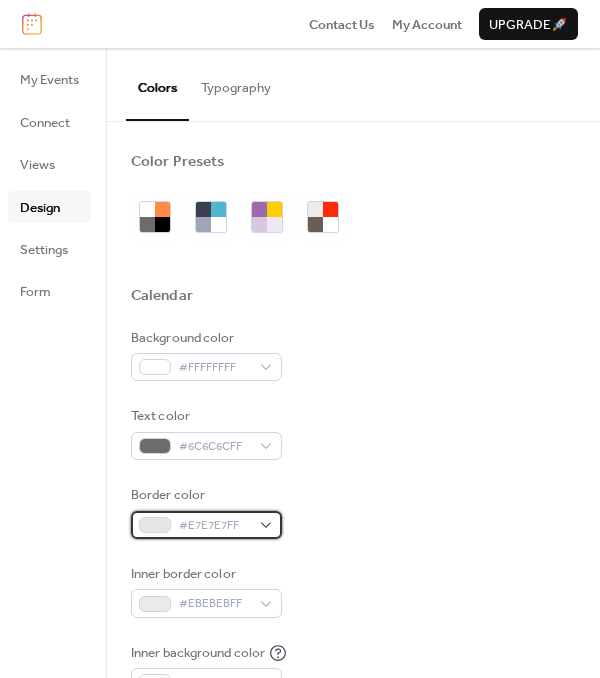 click on "#E7E7E7FF" at bounding box center [206, 525] 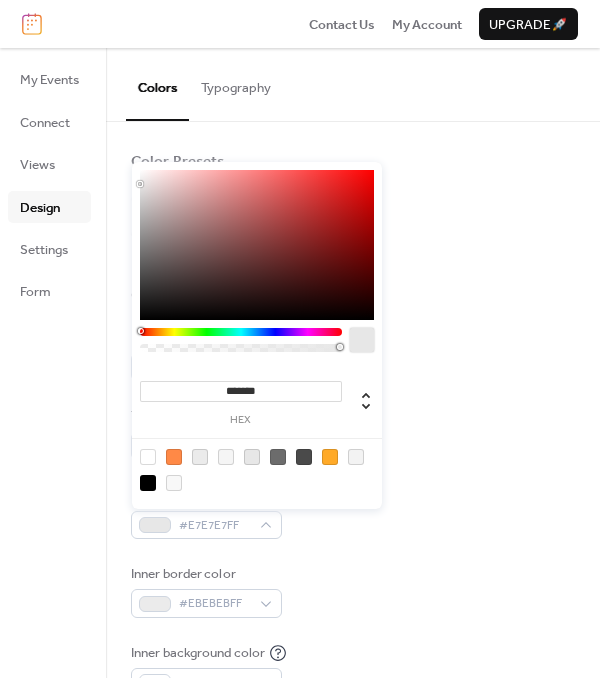 click on "*******" at bounding box center (241, 391) 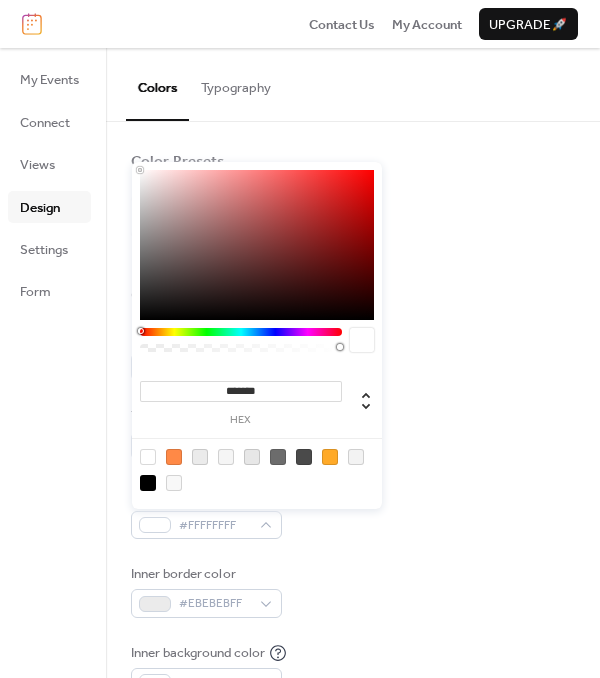 click on "Background color #FFFFFFFF Text color #6C6C6CFF Border color #FFFFFFFF Inner border color #EBEBEBFF Inner background color #FFFFFFFF Default event color #FF8946FF" at bounding box center [353, 552] 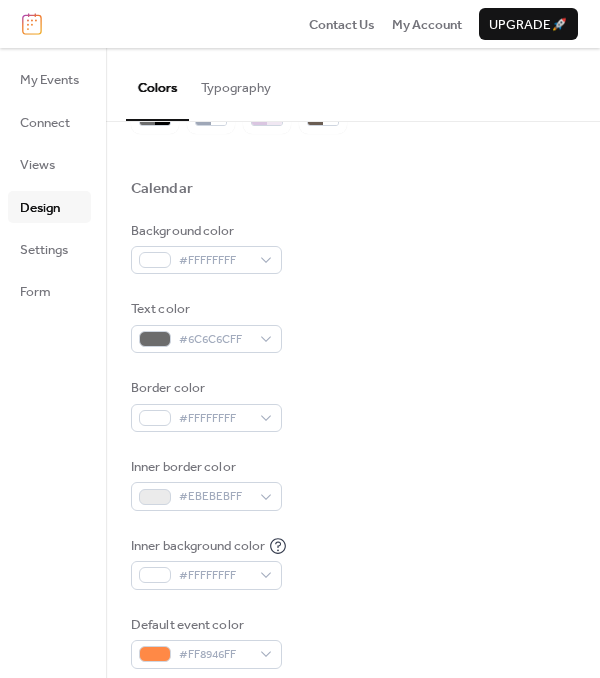 scroll, scrollTop: 108, scrollLeft: 0, axis: vertical 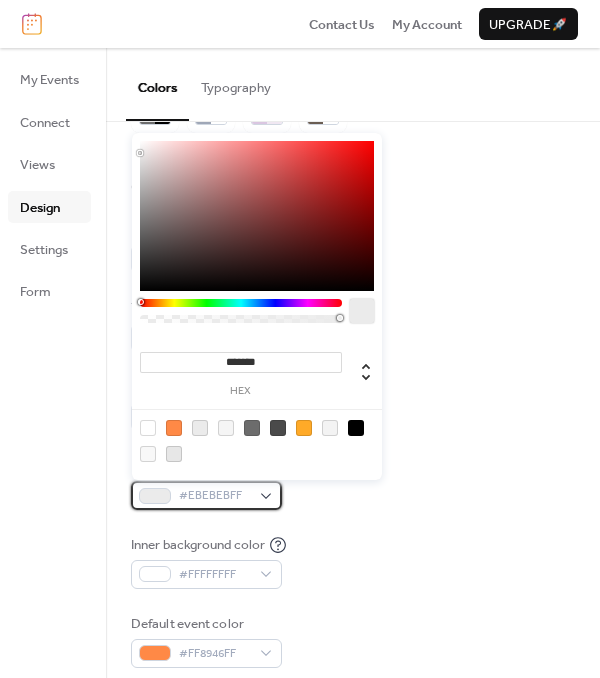 click on "#EBEBEBFF" at bounding box center [206, 495] 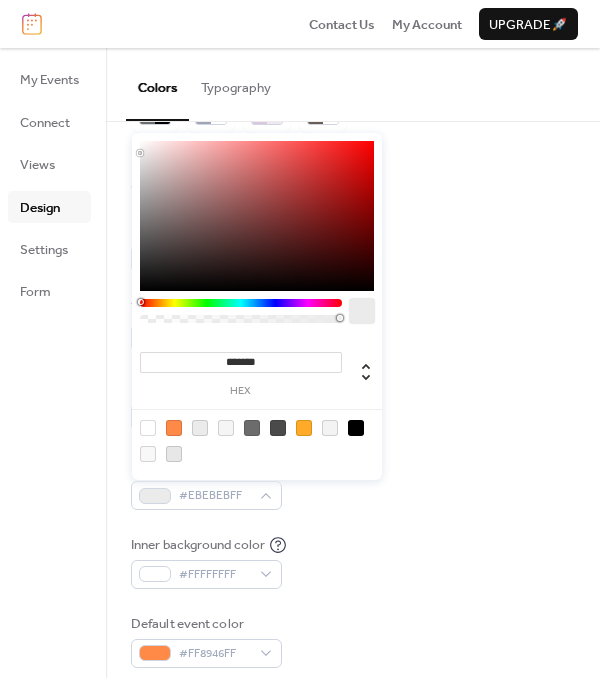 click at bounding box center (148, 428) 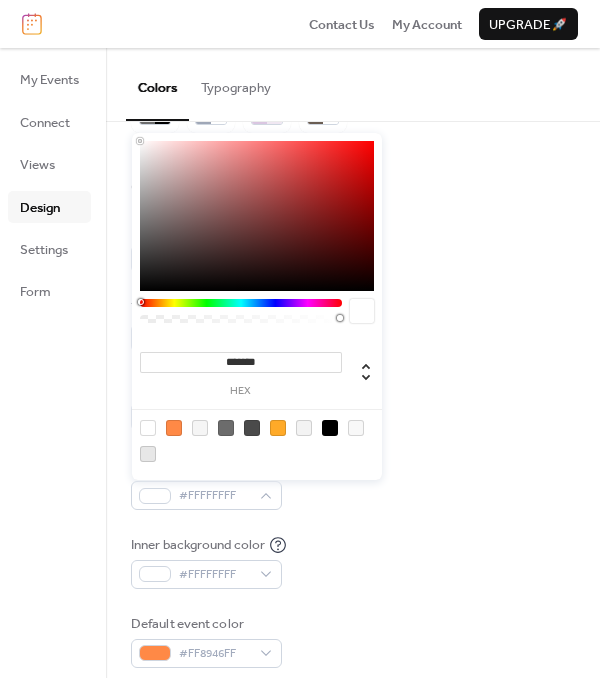 click on "Background color #FFFFFFFF Text color #6C6C6CFF Border color #FFFFFFFF Inner border color #FFFFFFFF Inner background color #FFFFFFFF Default event color #FF8946FF" at bounding box center (353, 444) 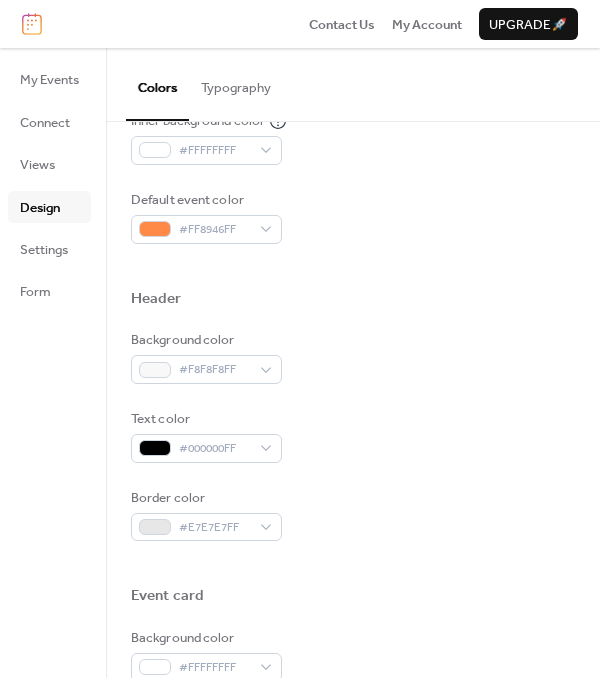 scroll, scrollTop: 532, scrollLeft: 0, axis: vertical 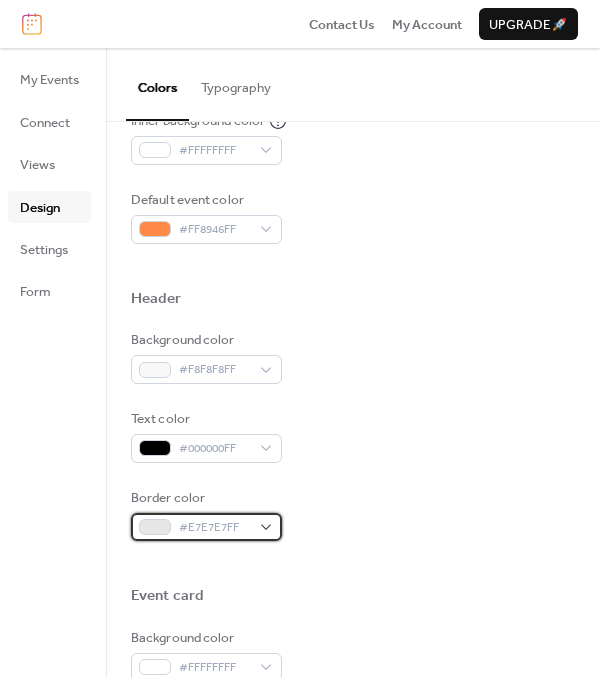 click on "#E7E7E7FF" at bounding box center (206, 527) 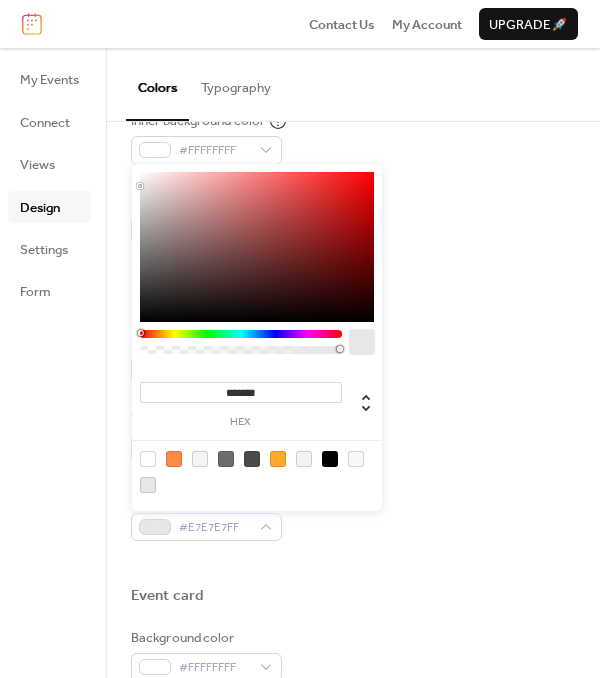 click at bounding box center (148, 459) 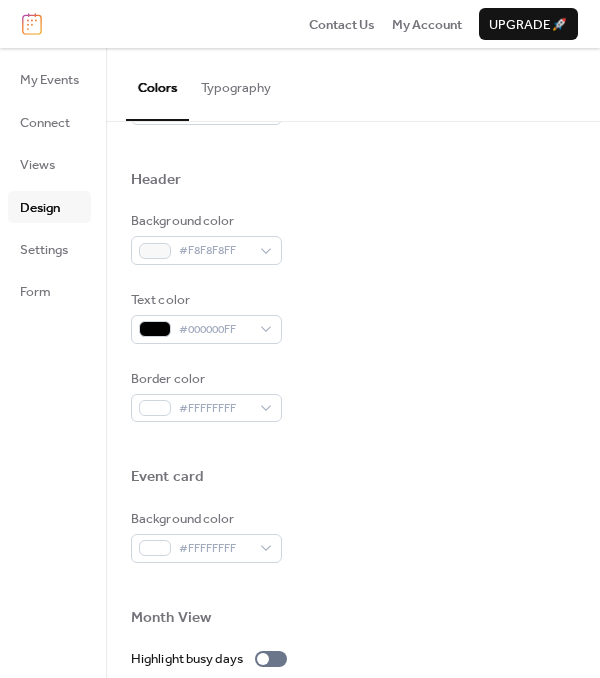 click on "Background color #FFFFFFFF" at bounding box center [353, 536] 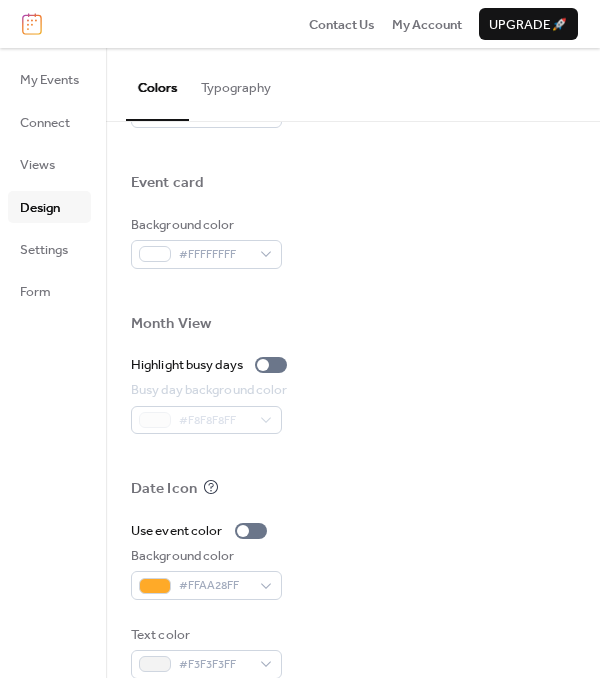 scroll, scrollTop: 974, scrollLeft: 0, axis: vertical 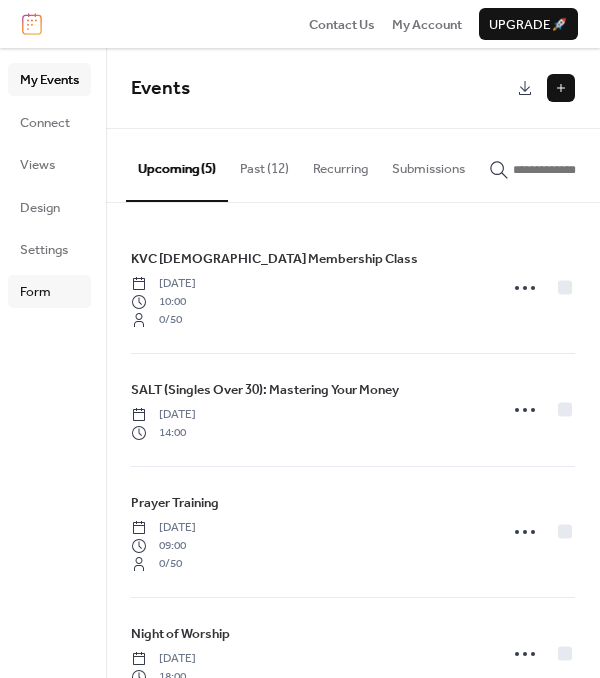 click on "Form" at bounding box center [35, 292] 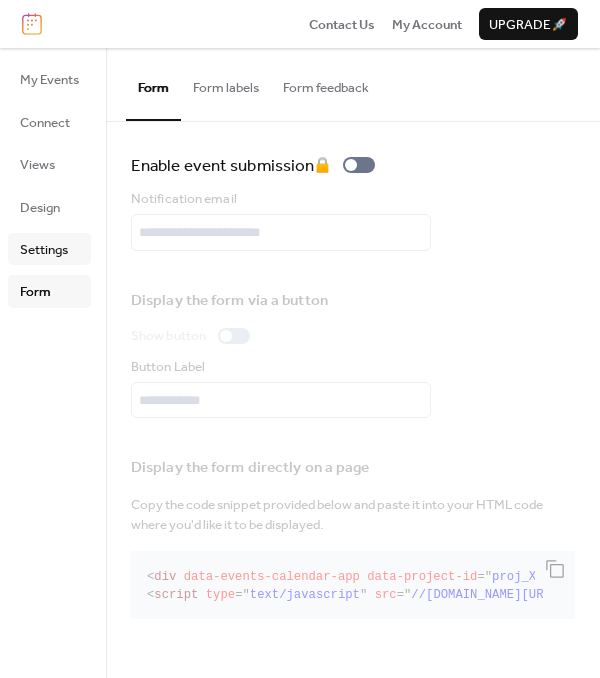 click on "Settings" at bounding box center (44, 250) 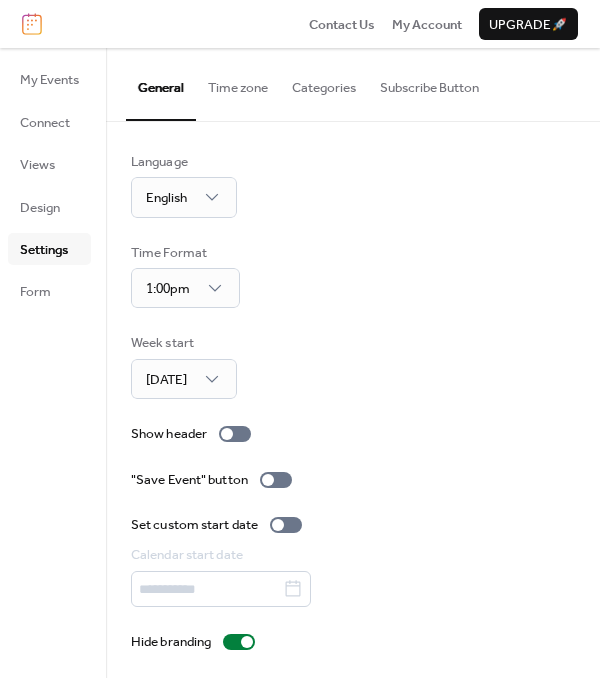 click on "Time zone" at bounding box center (238, 83) 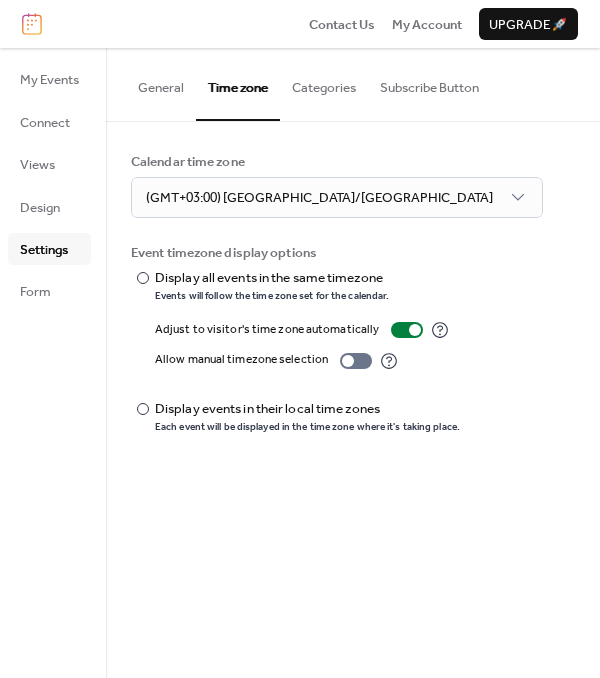 click on "Categories" at bounding box center (324, 83) 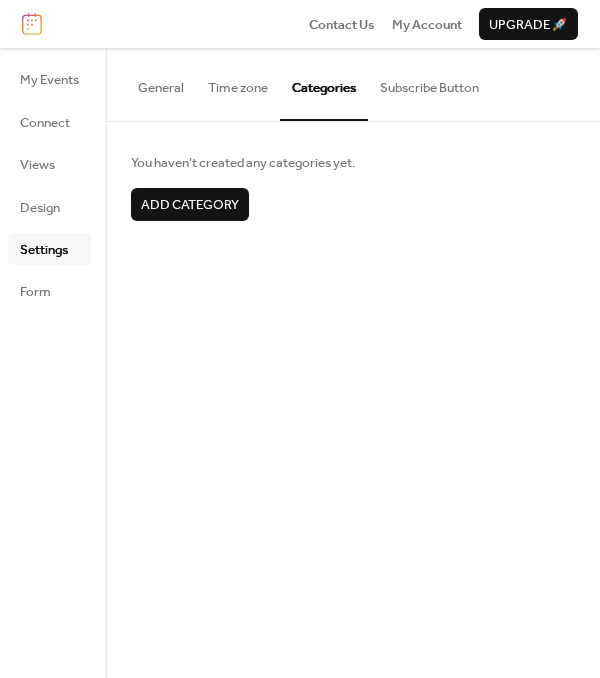 click on "Subscribe Button" at bounding box center (429, 83) 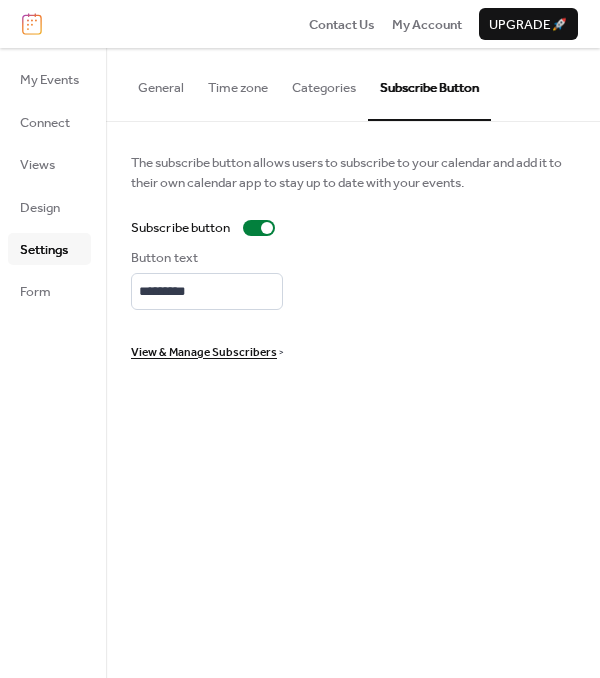 click on "View & Manage Subscribers" at bounding box center (204, 353) 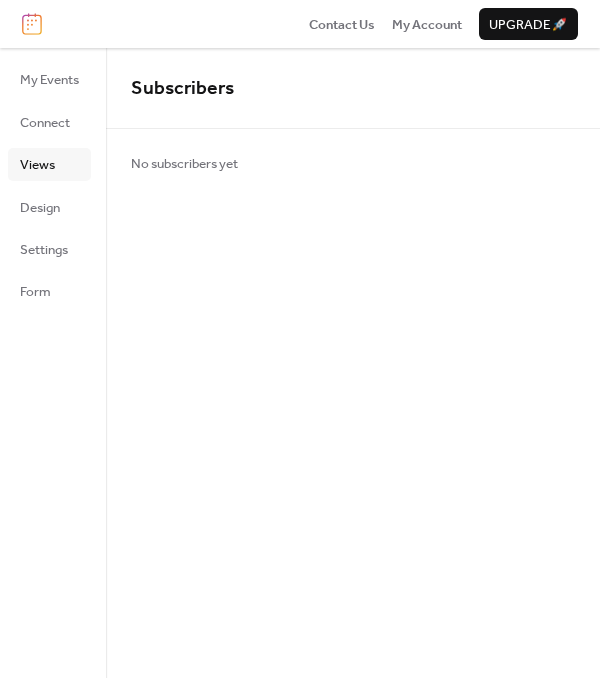 click on "Views" at bounding box center (37, 165) 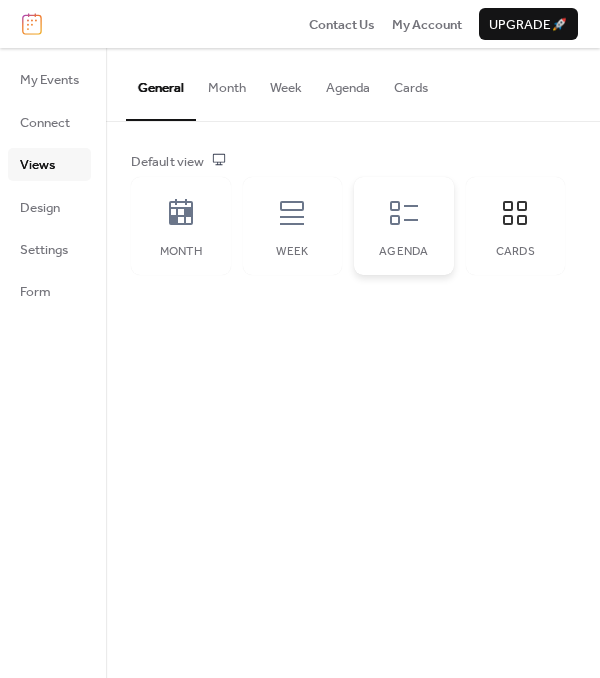 click 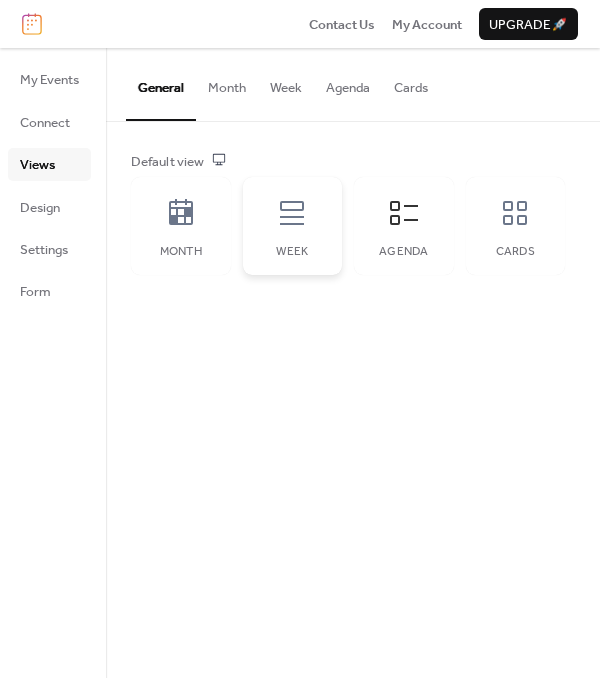 click on "Week" at bounding box center (293, 226) 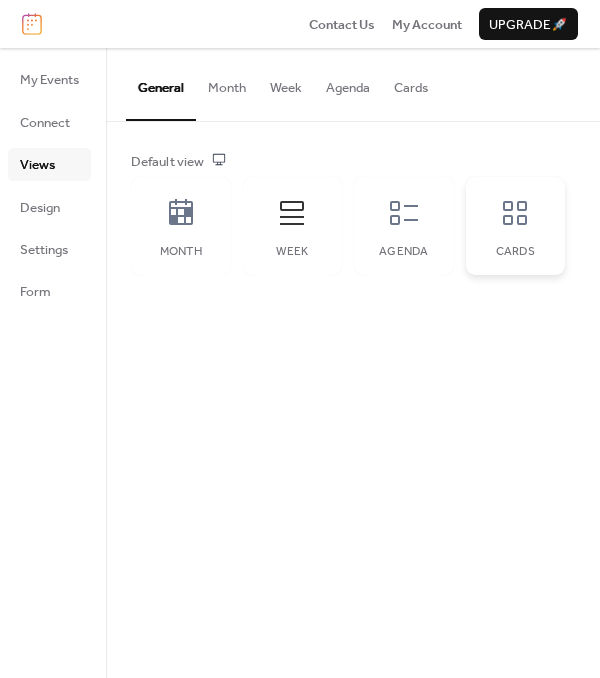 click 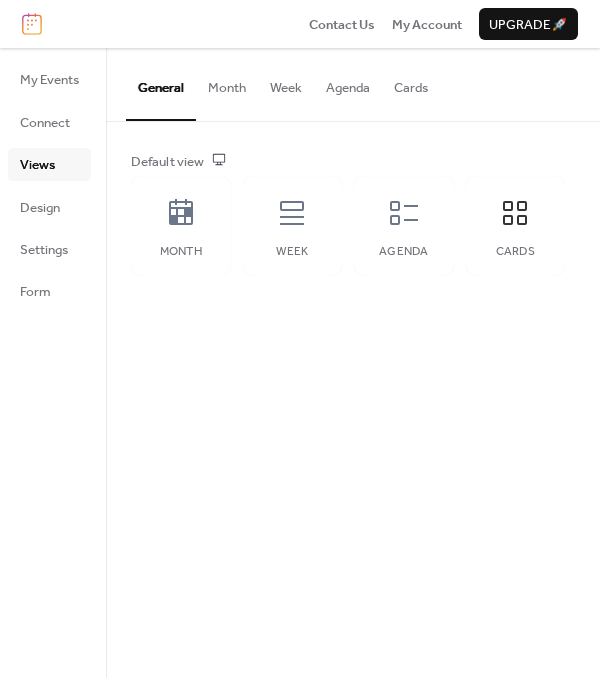 click on "Cards" at bounding box center (411, 83) 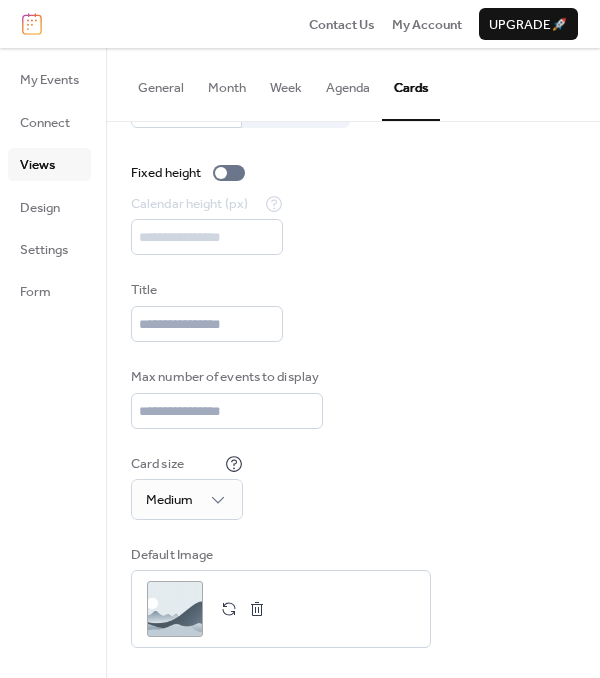 scroll, scrollTop: 72, scrollLeft: 0, axis: vertical 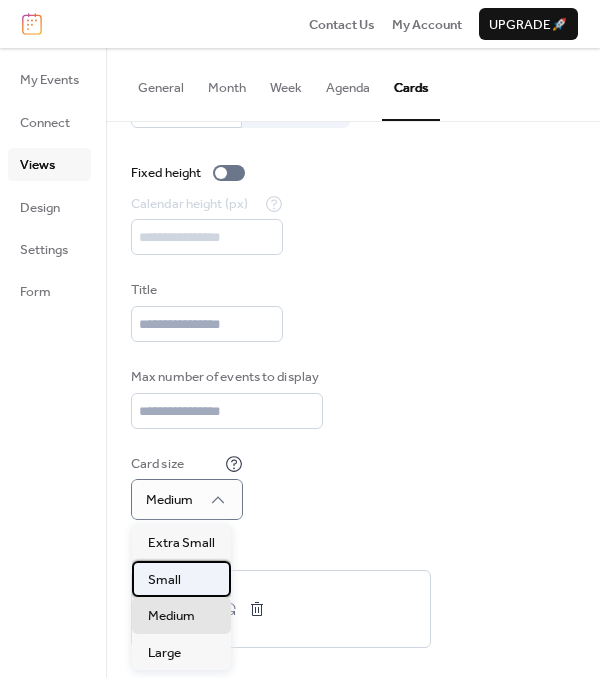 click on "Small" at bounding box center (164, 580) 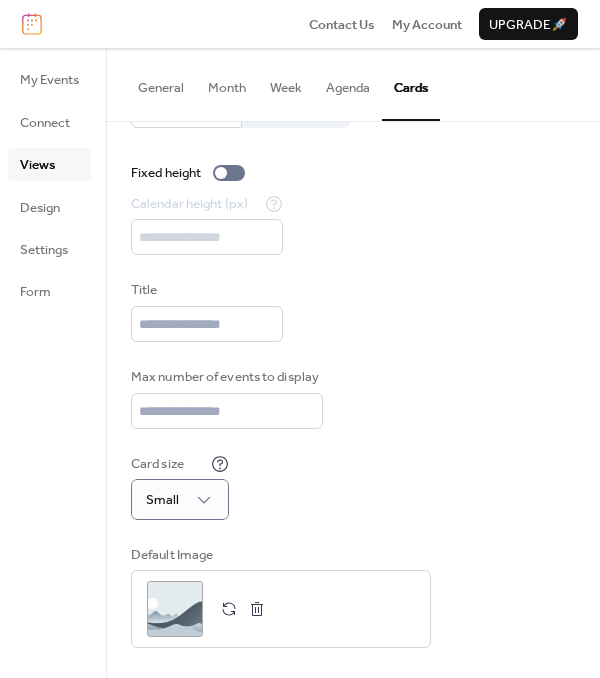 scroll, scrollTop: 0, scrollLeft: 0, axis: both 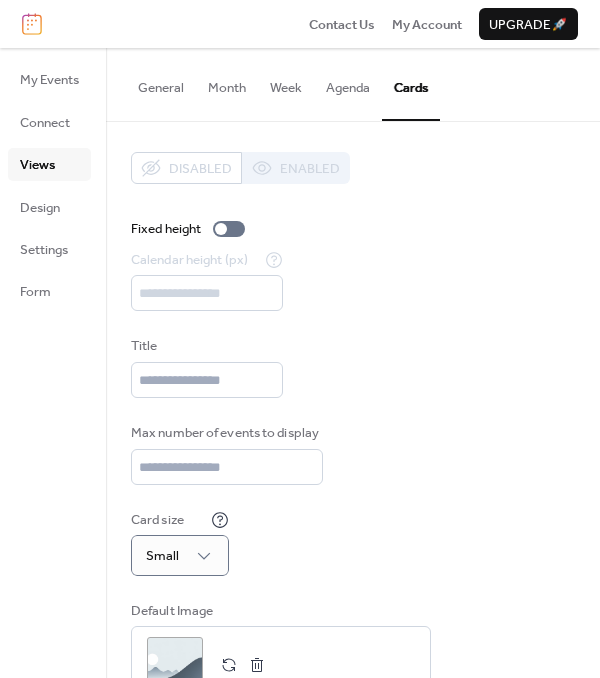 click on "Agenda" at bounding box center (348, 83) 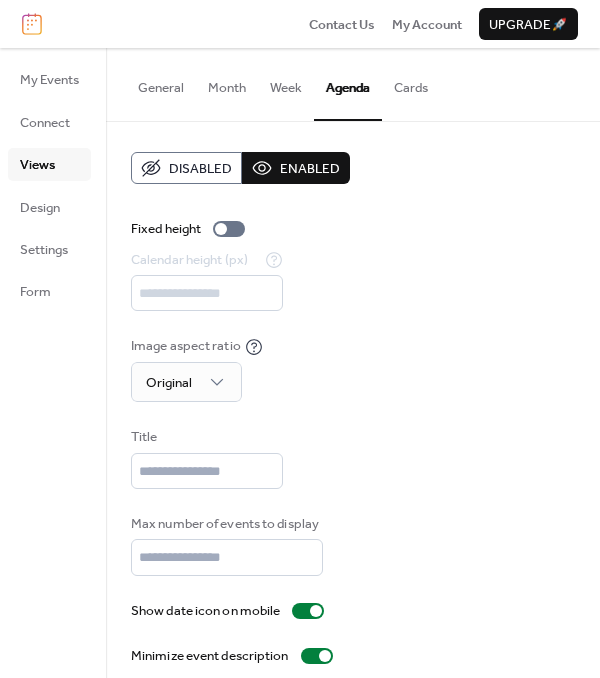 click on "Cards" at bounding box center (411, 83) 